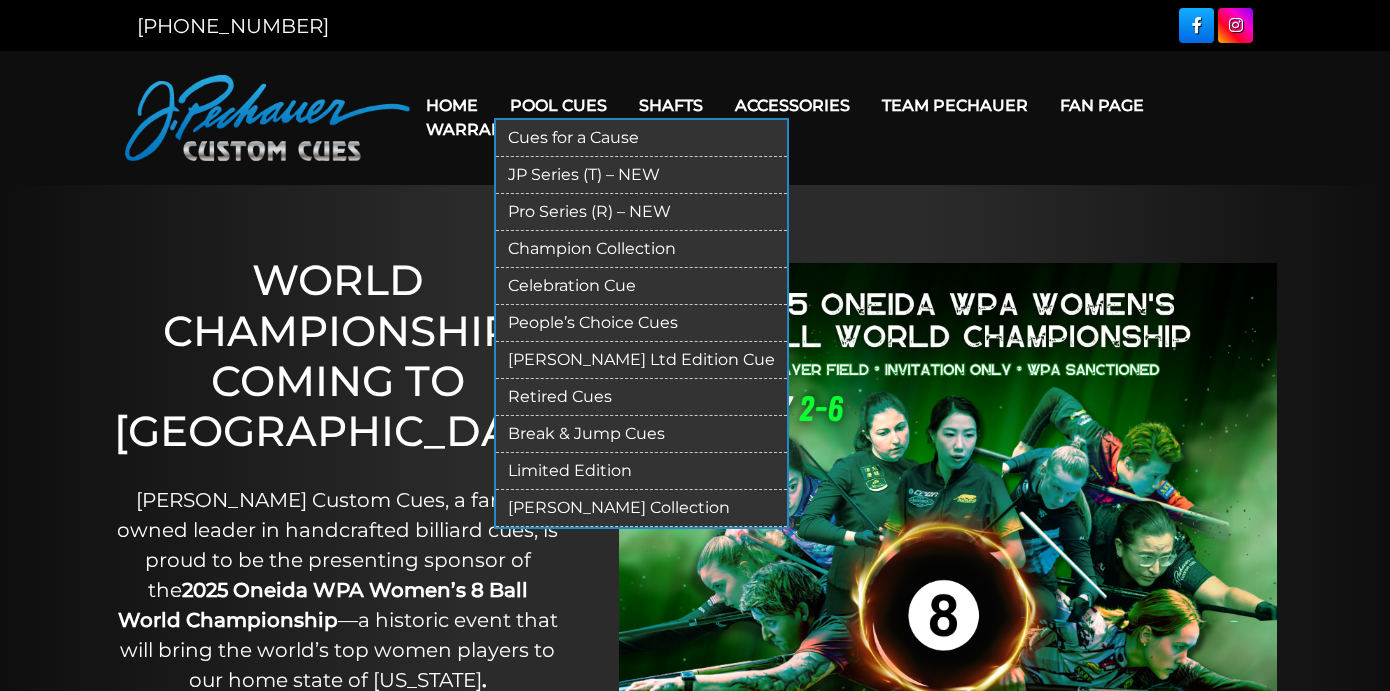 scroll, scrollTop: 0, scrollLeft: 0, axis: both 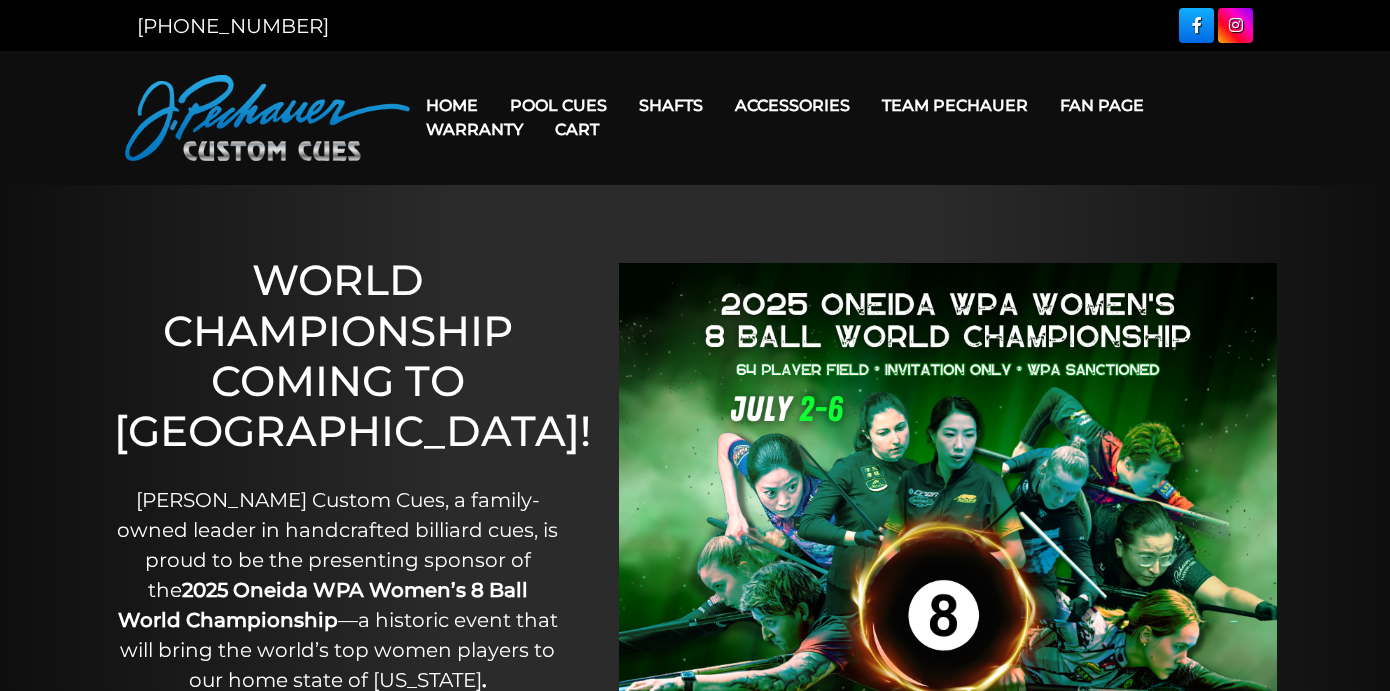 click on "Team Pechauer" at bounding box center (955, 105) 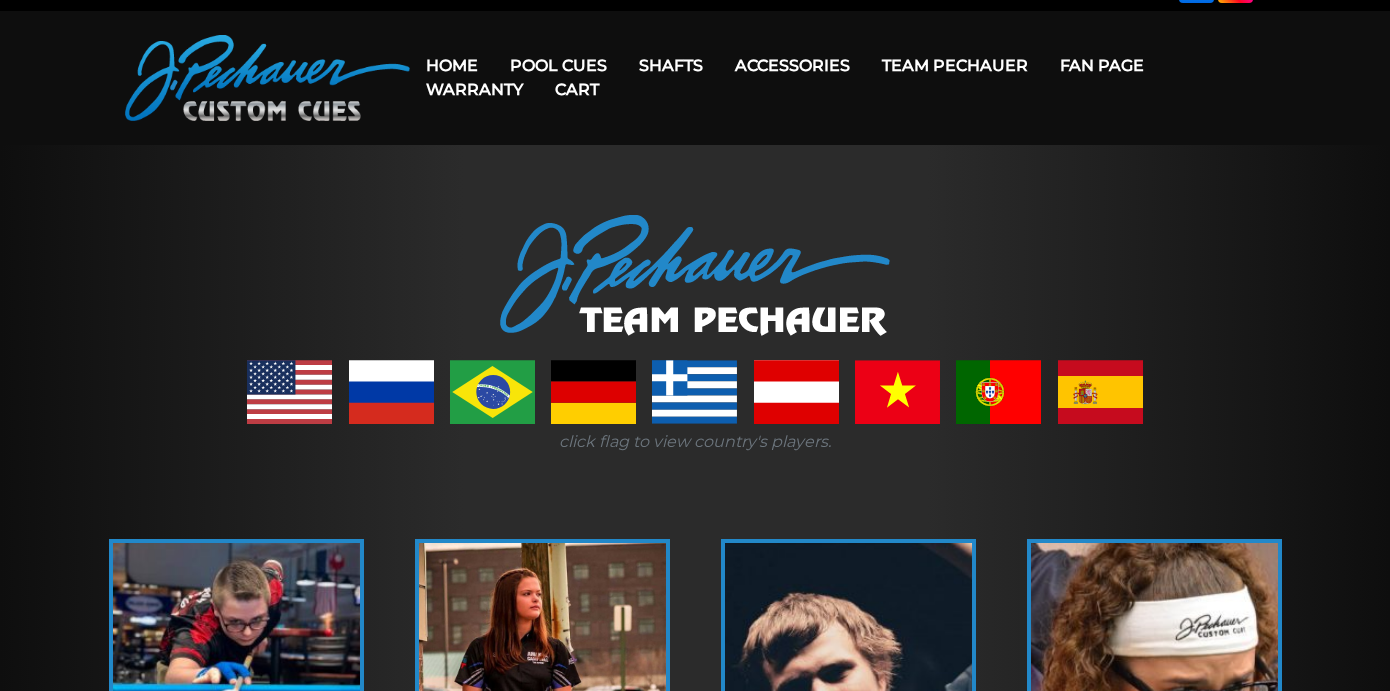 scroll, scrollTop: 0, scrollLeft: 0, axis: both 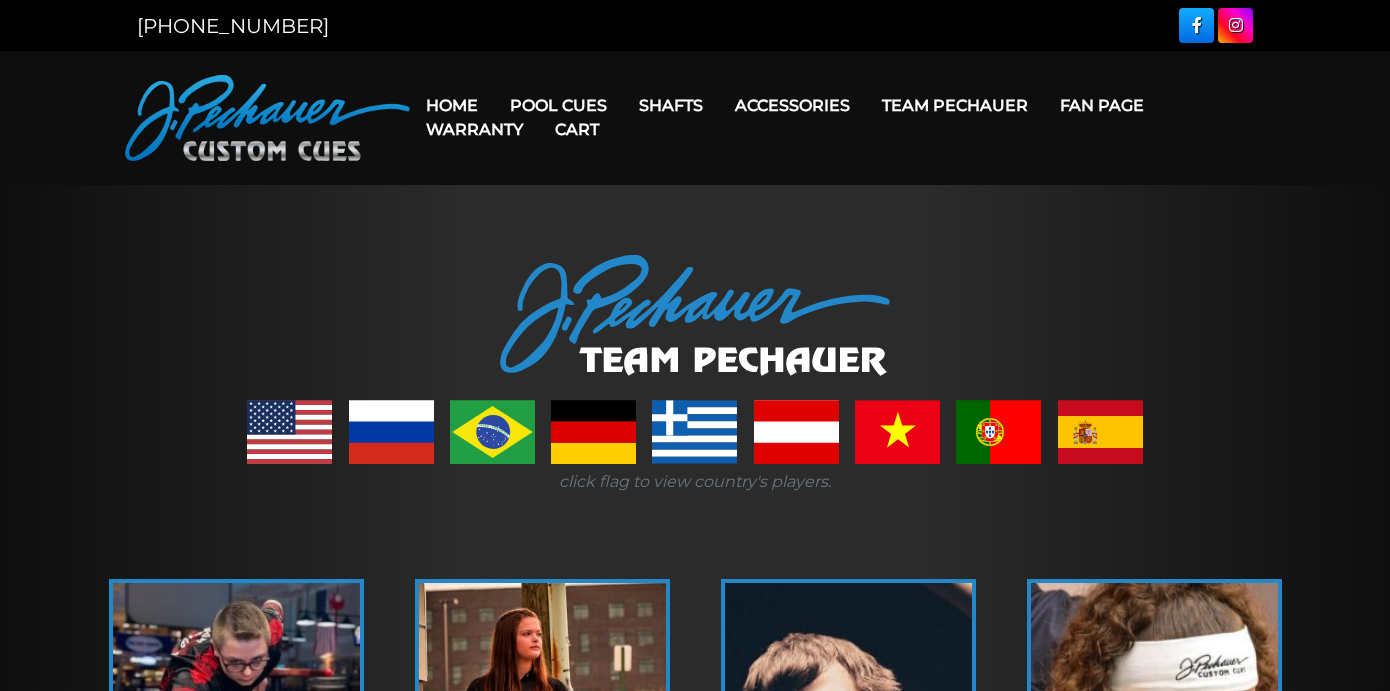 click on "Warranty" at bounding box center (474, 129) 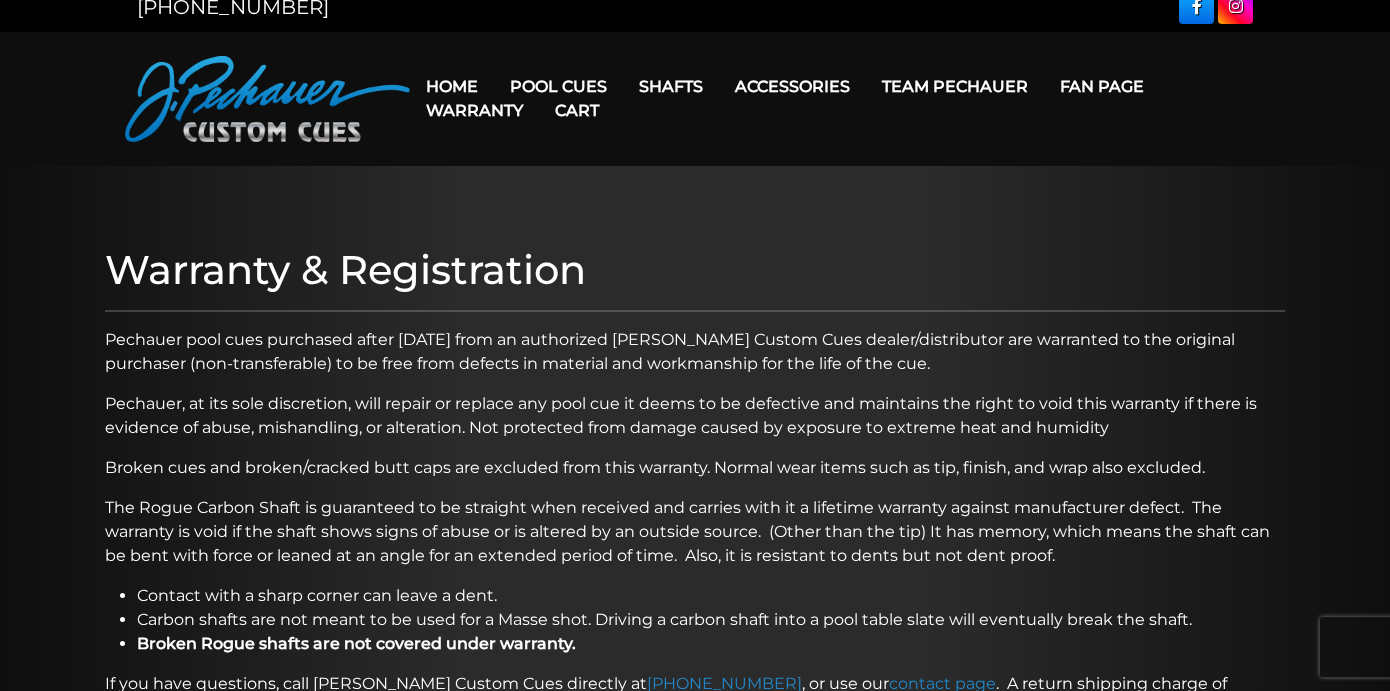 scroll, scrollTop: 0, scrollLeft: 0, axis: both 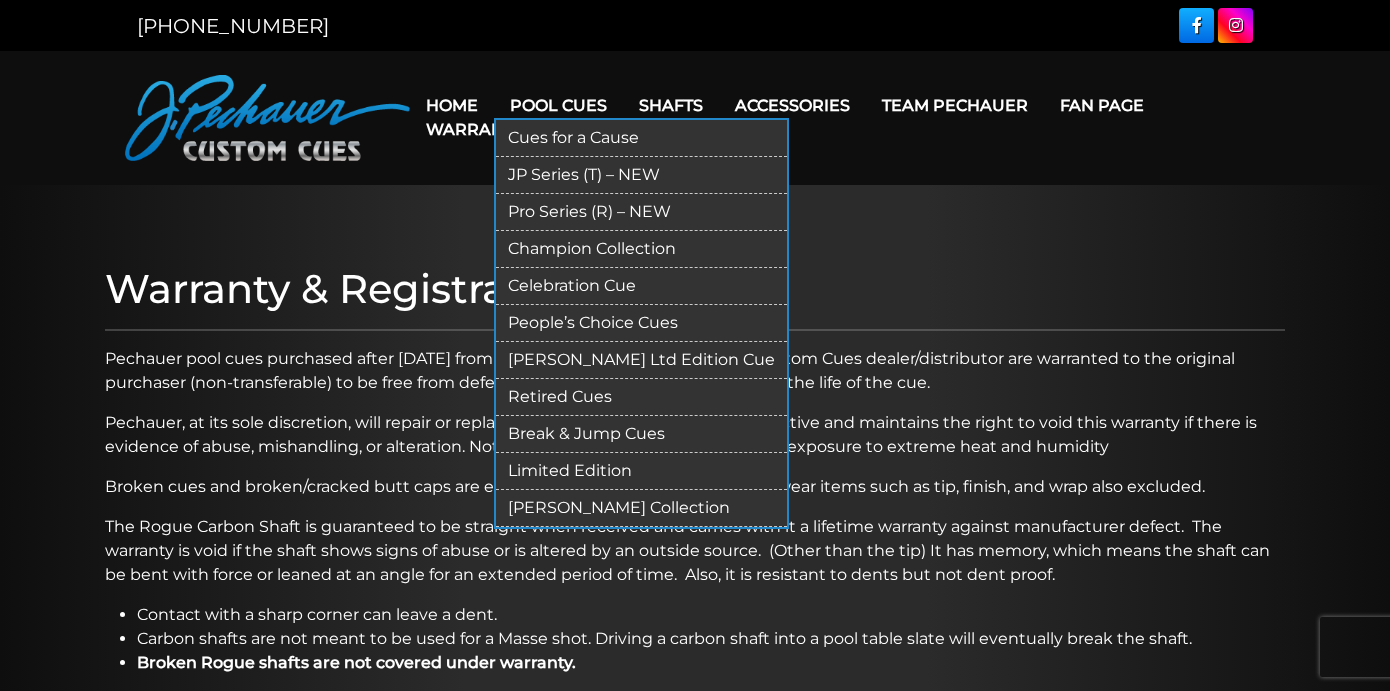 click on "People’s Choice Cues" at bounding box center (641, 323) 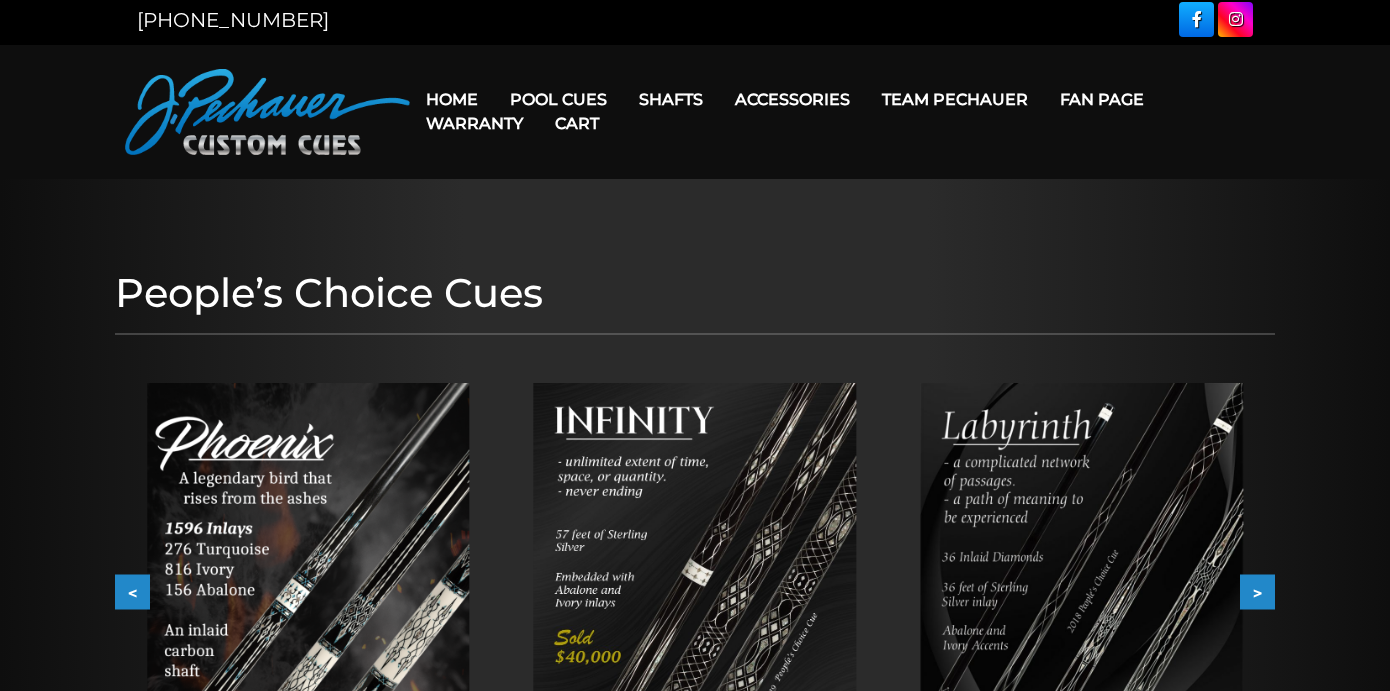 scroll, scrollTop: 0, scrollLeft: 0, axis: both 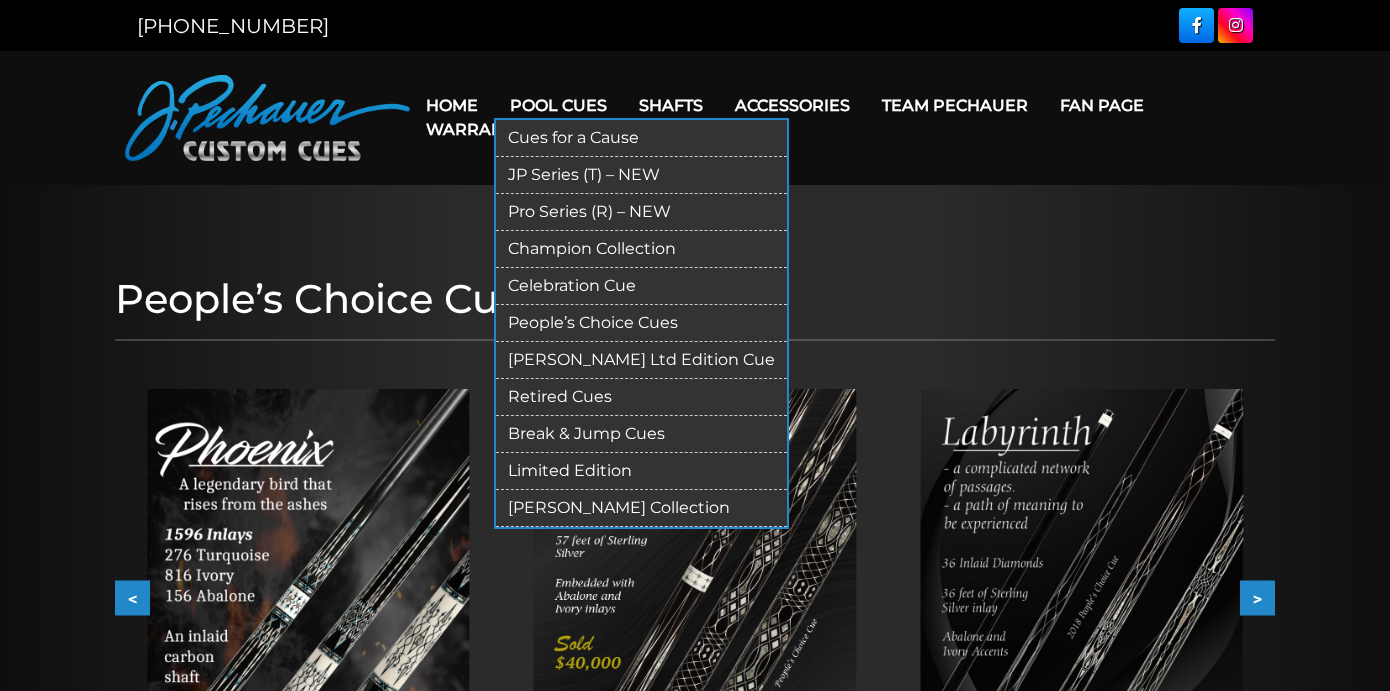 click on "JP Series (T) – NEW" at bounding box center [641, 175] 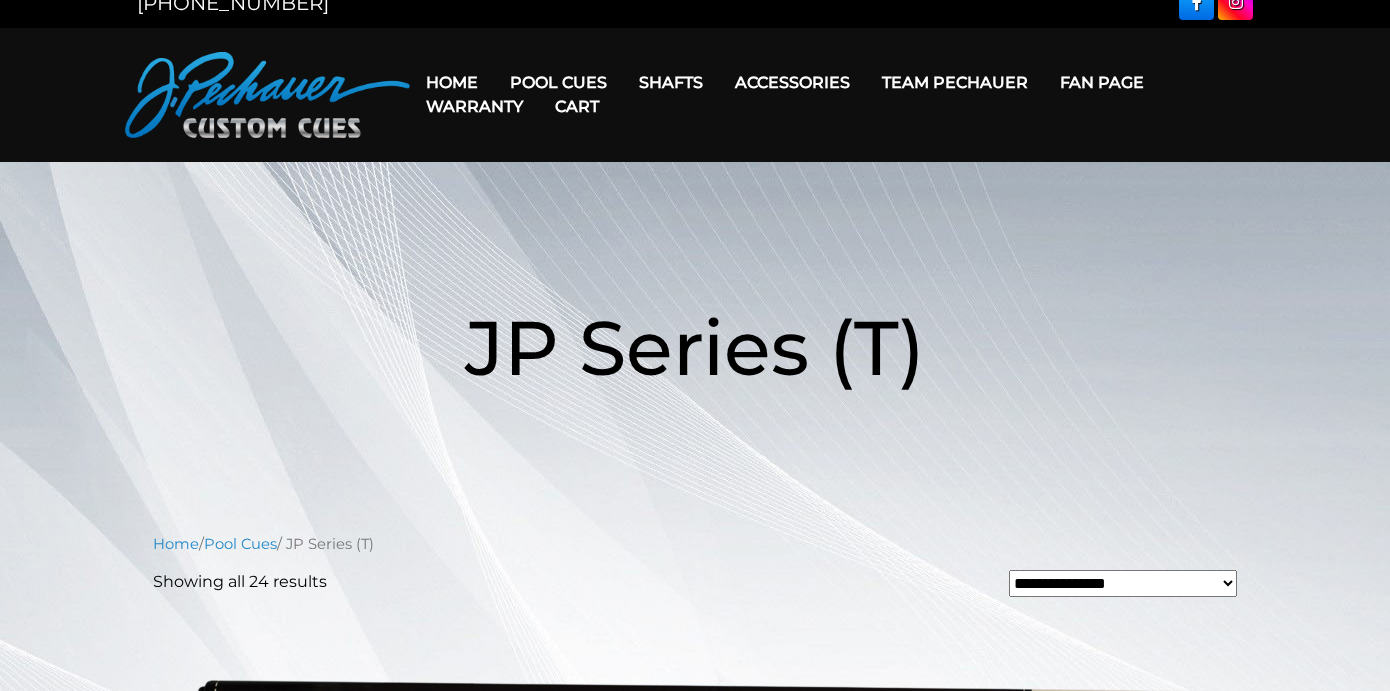 scroll, scrollTop: 0, scrollLeft: 0, axis: both 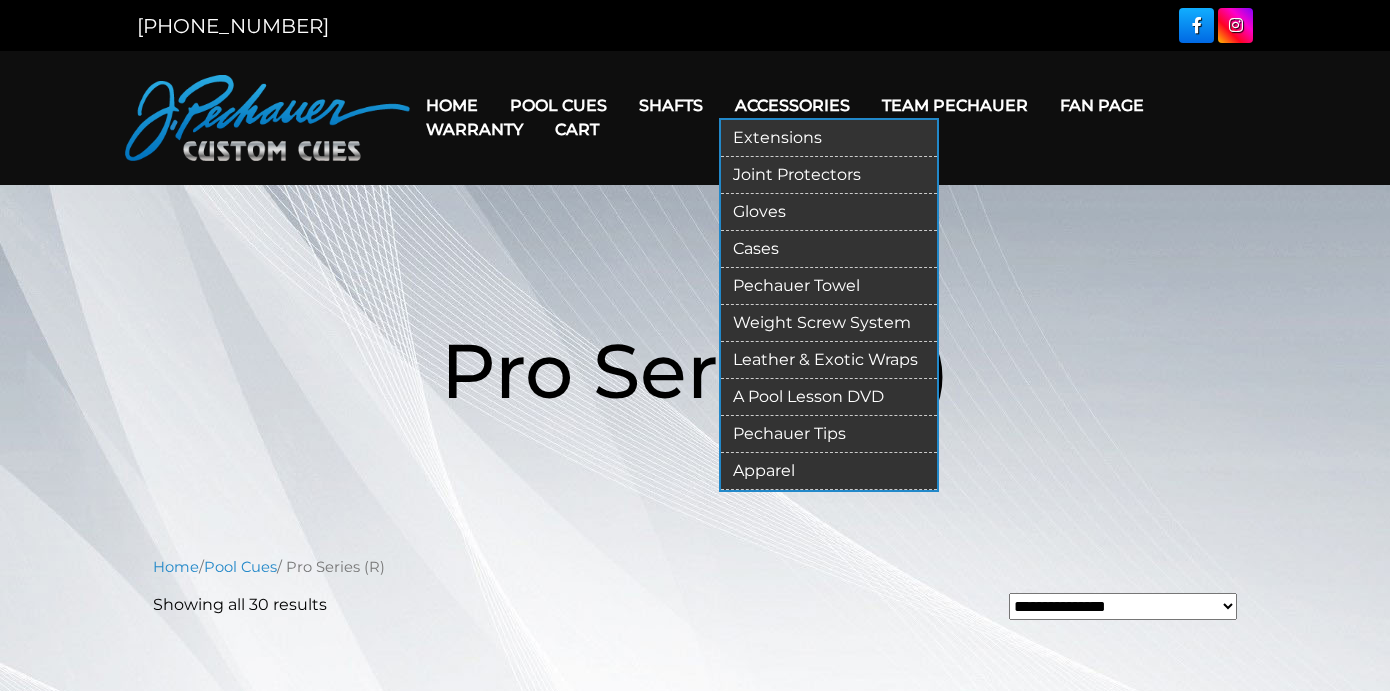 click on "Pechauer Tips" at bounding box center [829, 434] 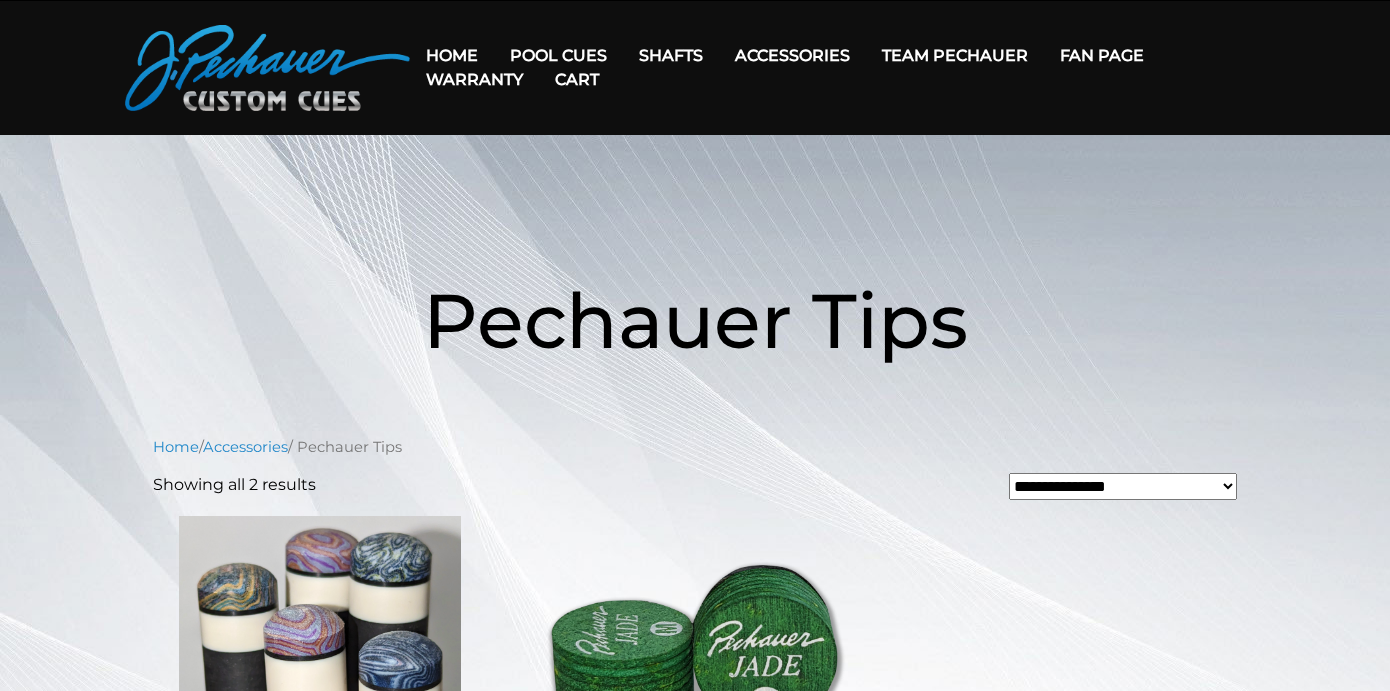 scroll, scrollTop: 0, scrollLeft: 0, axis: both 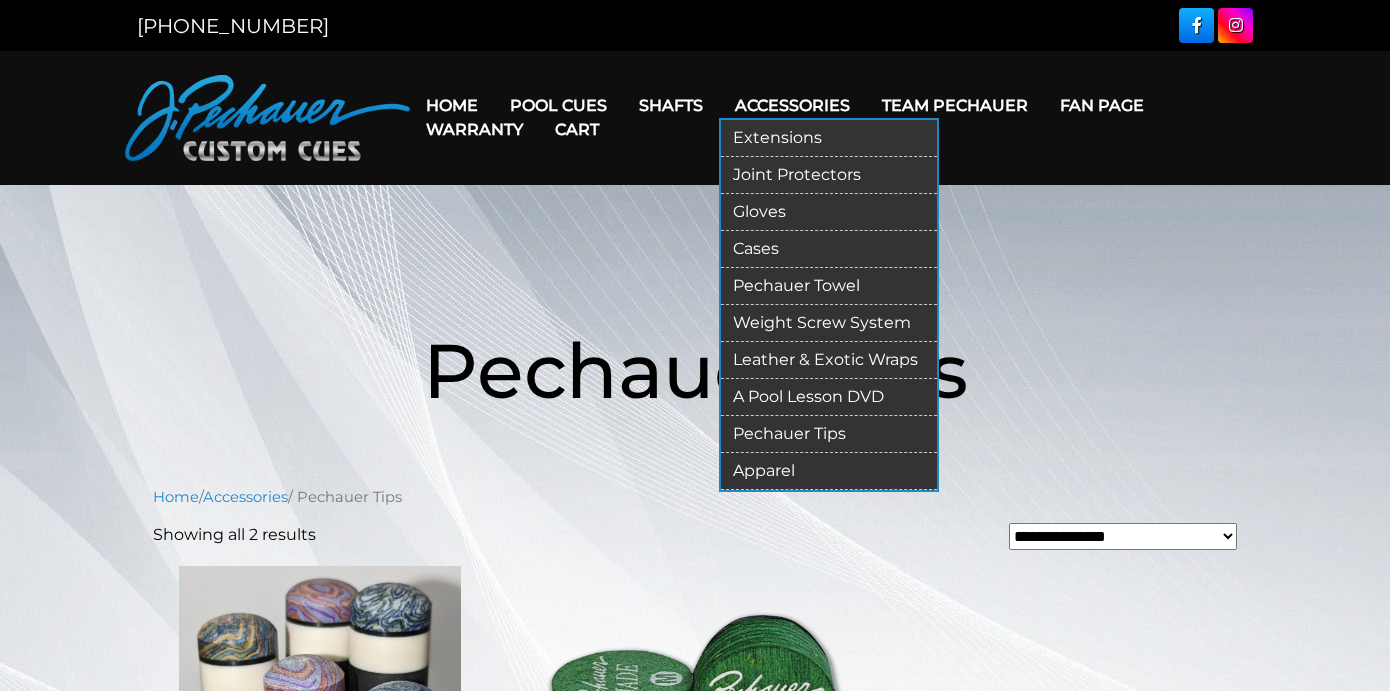 click on "Apparel" at bounding box center (829, 471) 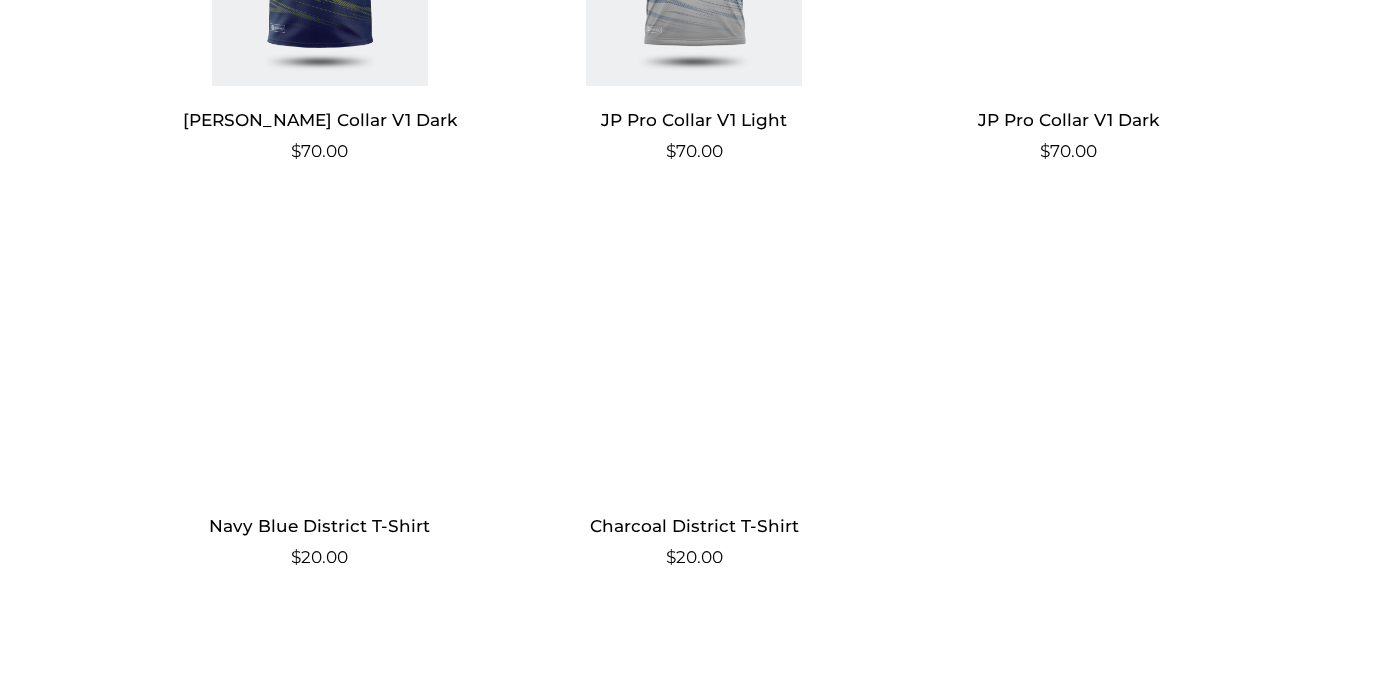 scroll, scrollTop: 1968, scrollLeft: 0, axis: vertical 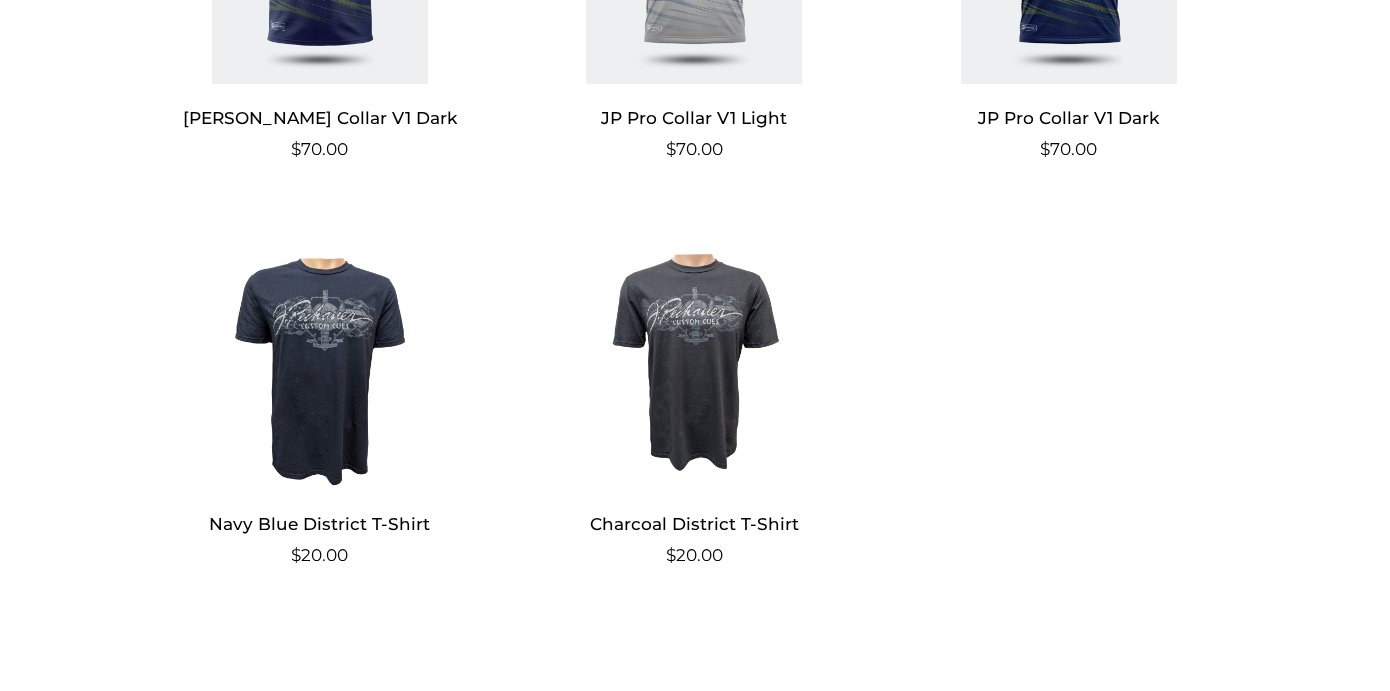 click on "Charcoal District T-Shirt" at bounding box center (694, 523) 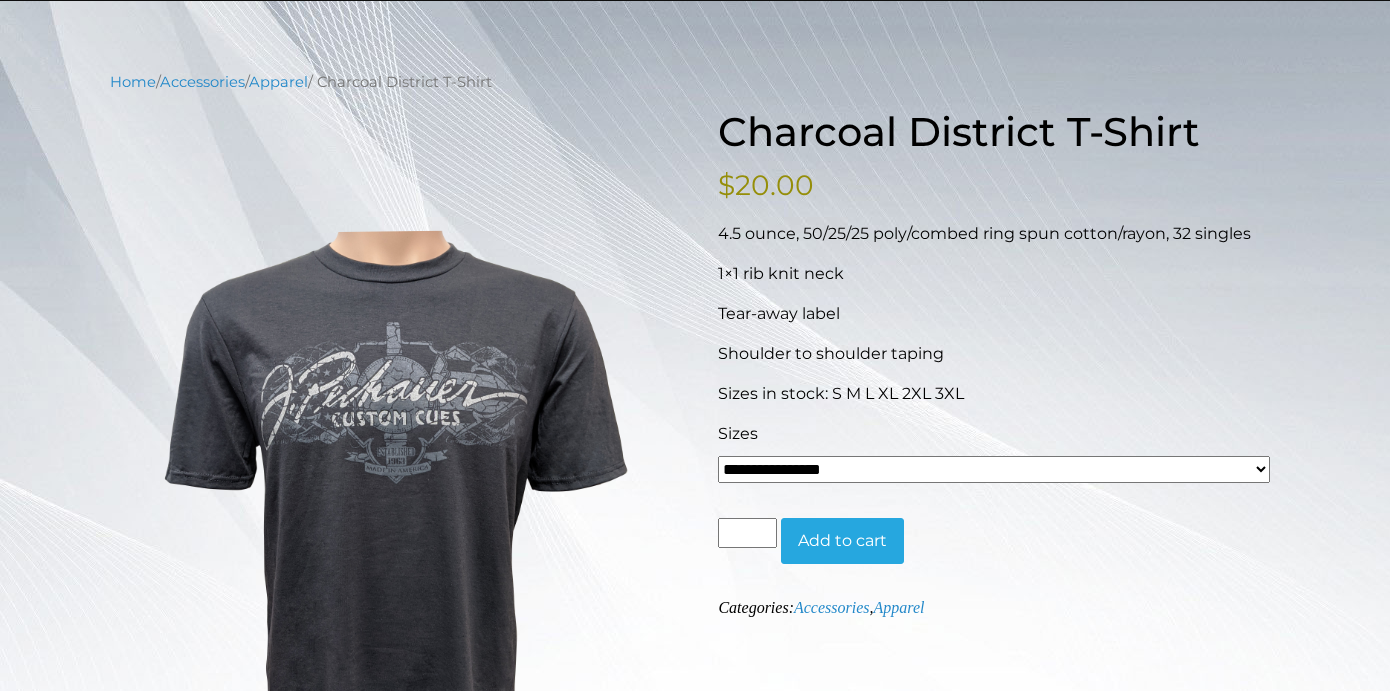 scroll, scrollTop: 192, scrollLeft: 0, axis: vertical 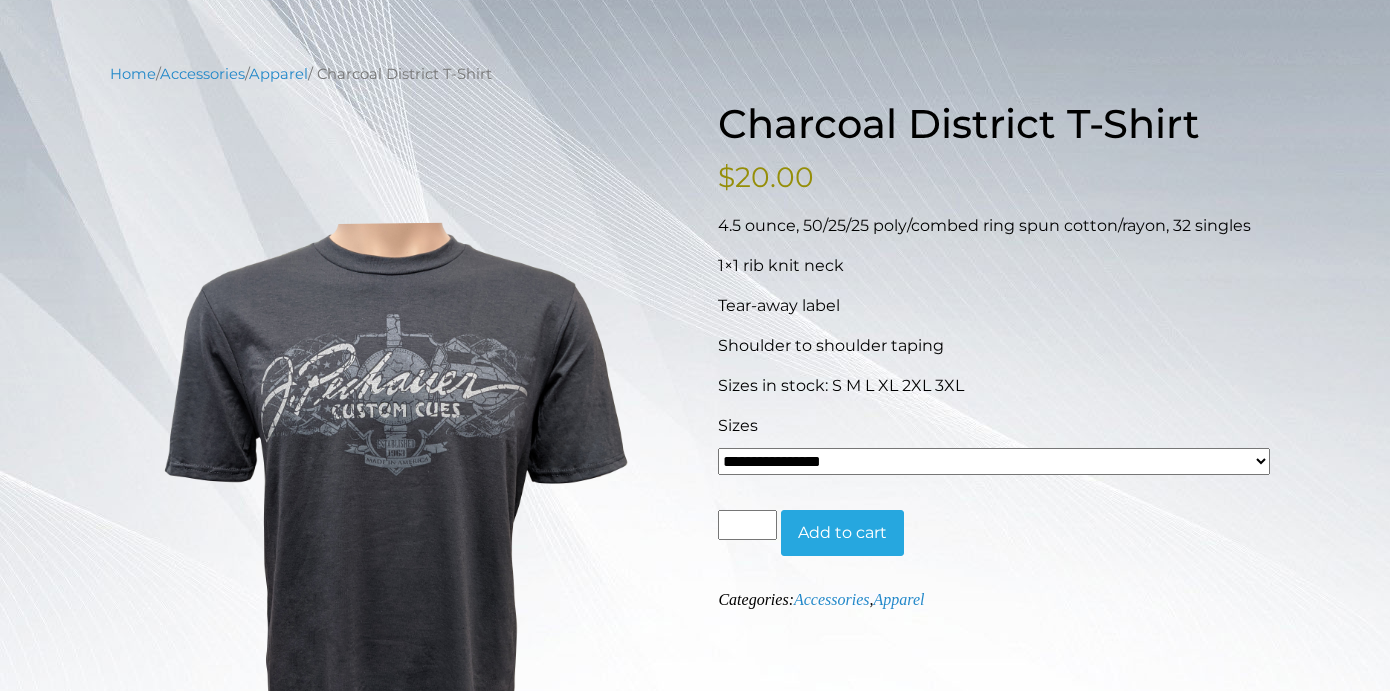 click on "**********" at bounding box center (994, 452) 